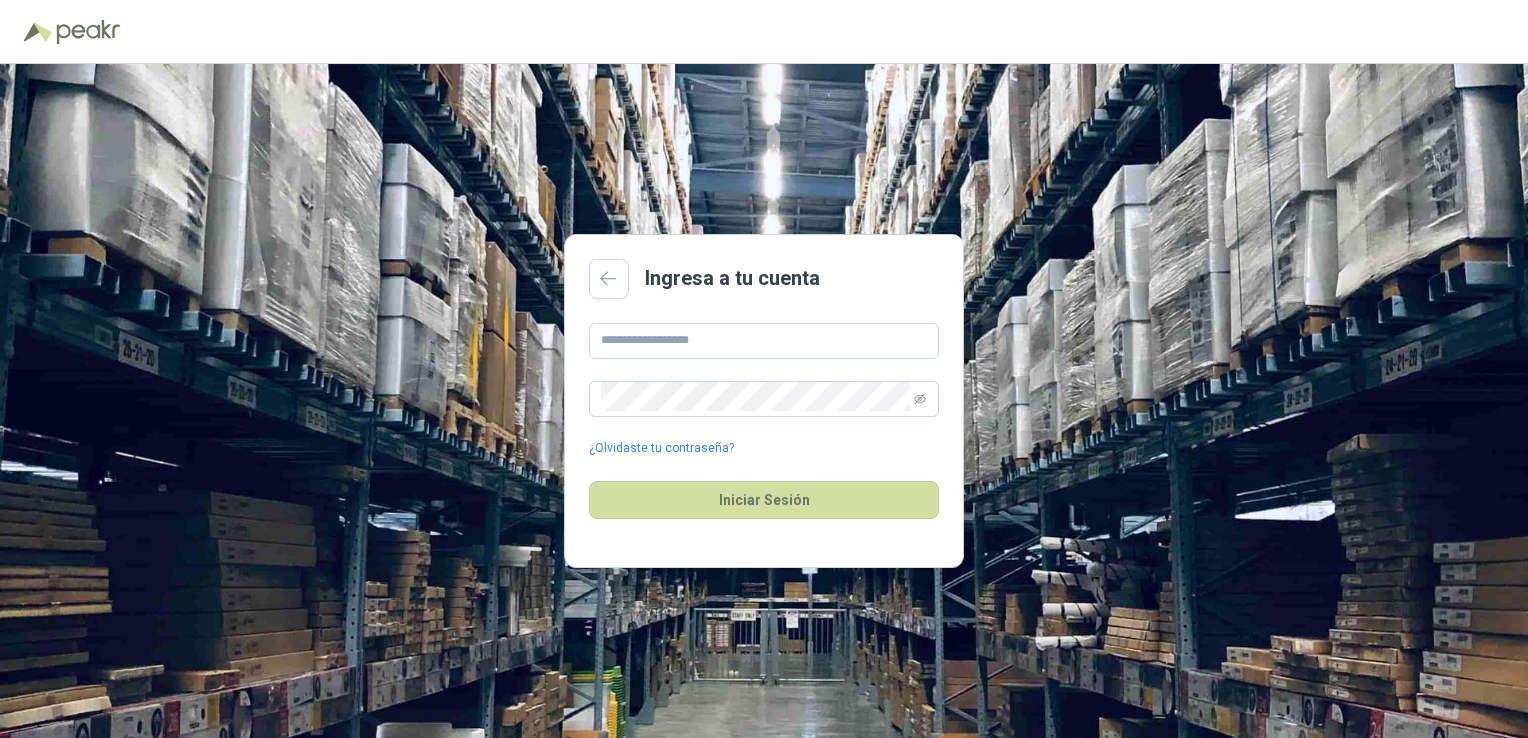 scroll, scrollTop: 0, scrollLeft: 0, axis: both 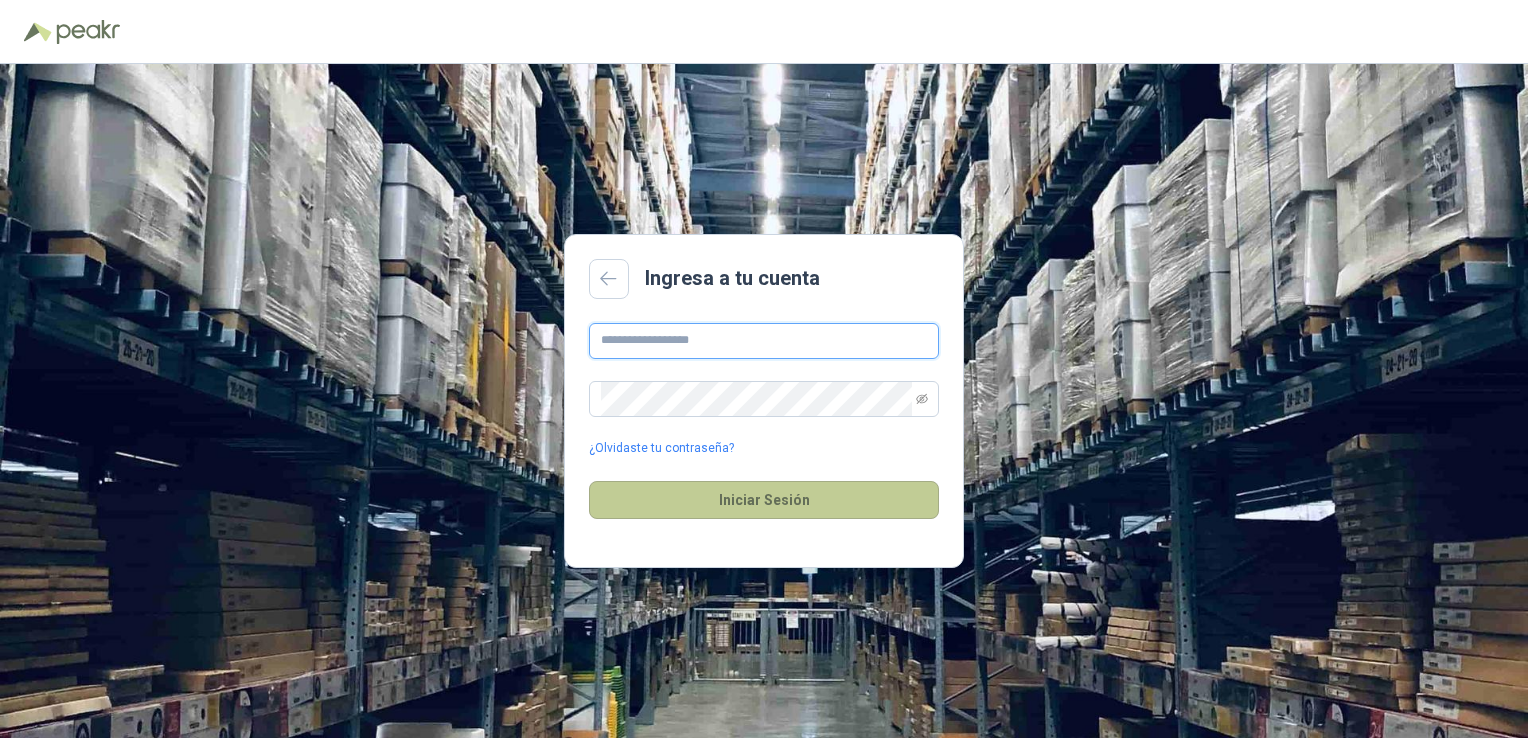 type on "**********" 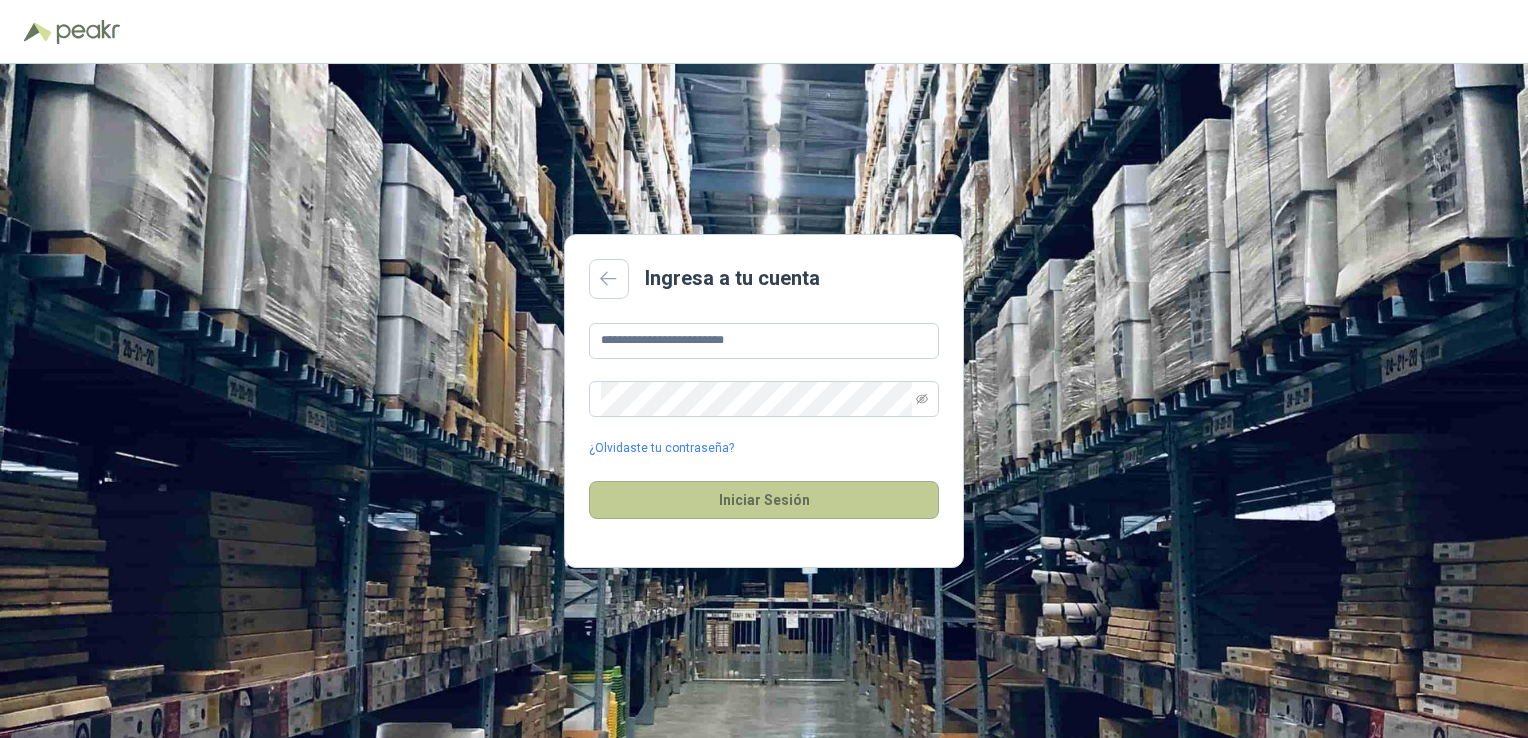 click on "Iniciar Sesión" at bounding box center [764, 500] 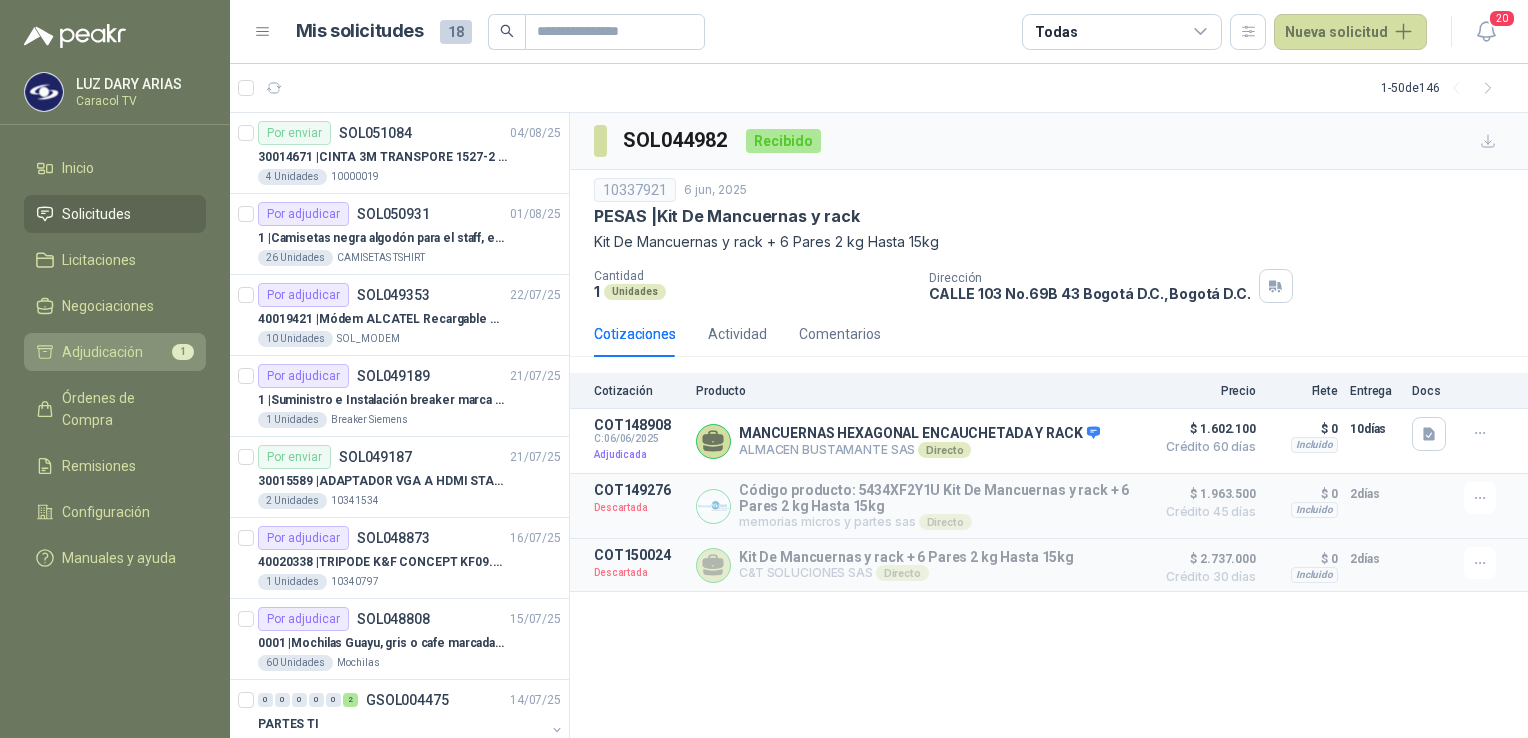 click on "Adjudicación" at bounding box center [102, 352] 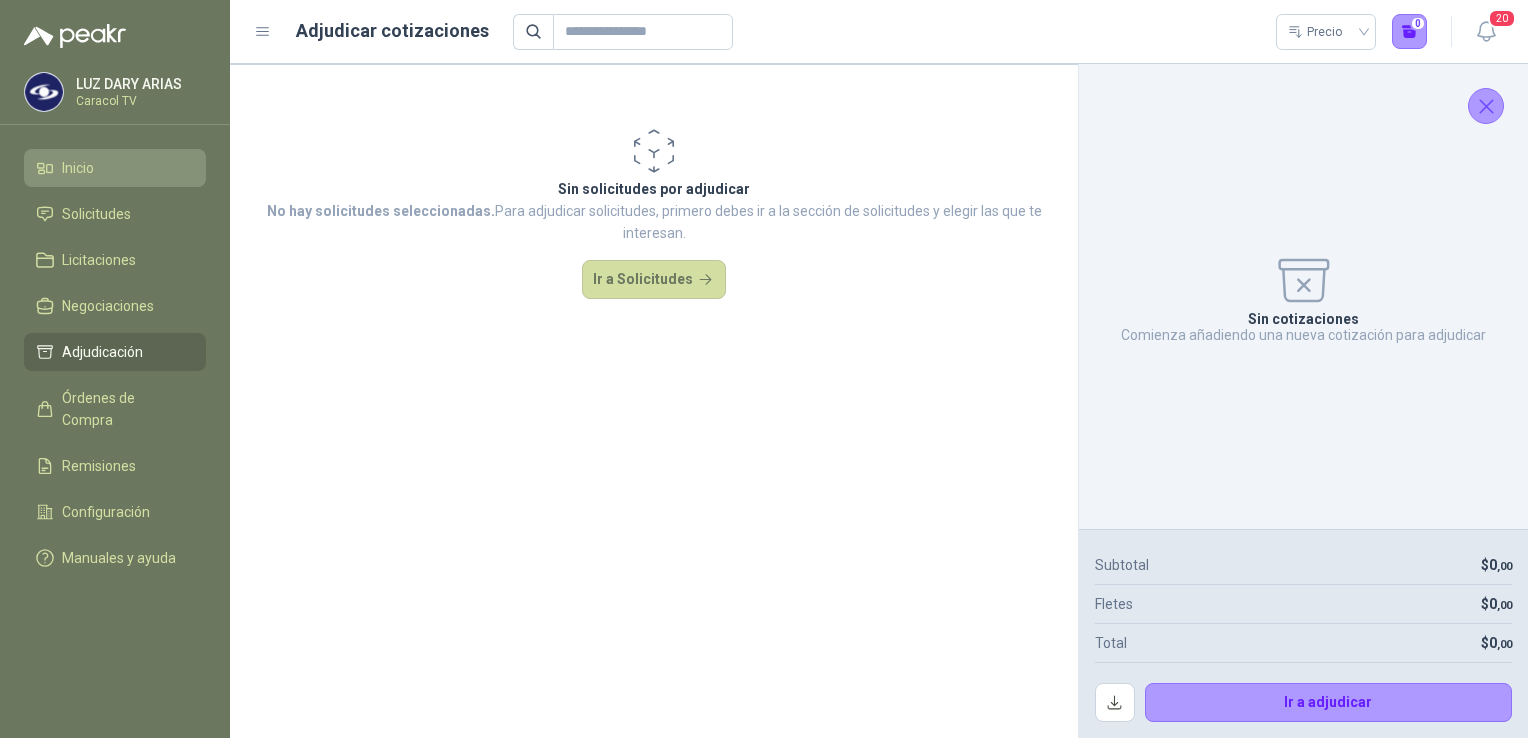 click on "Inicio" at bounding box center [115, 168] 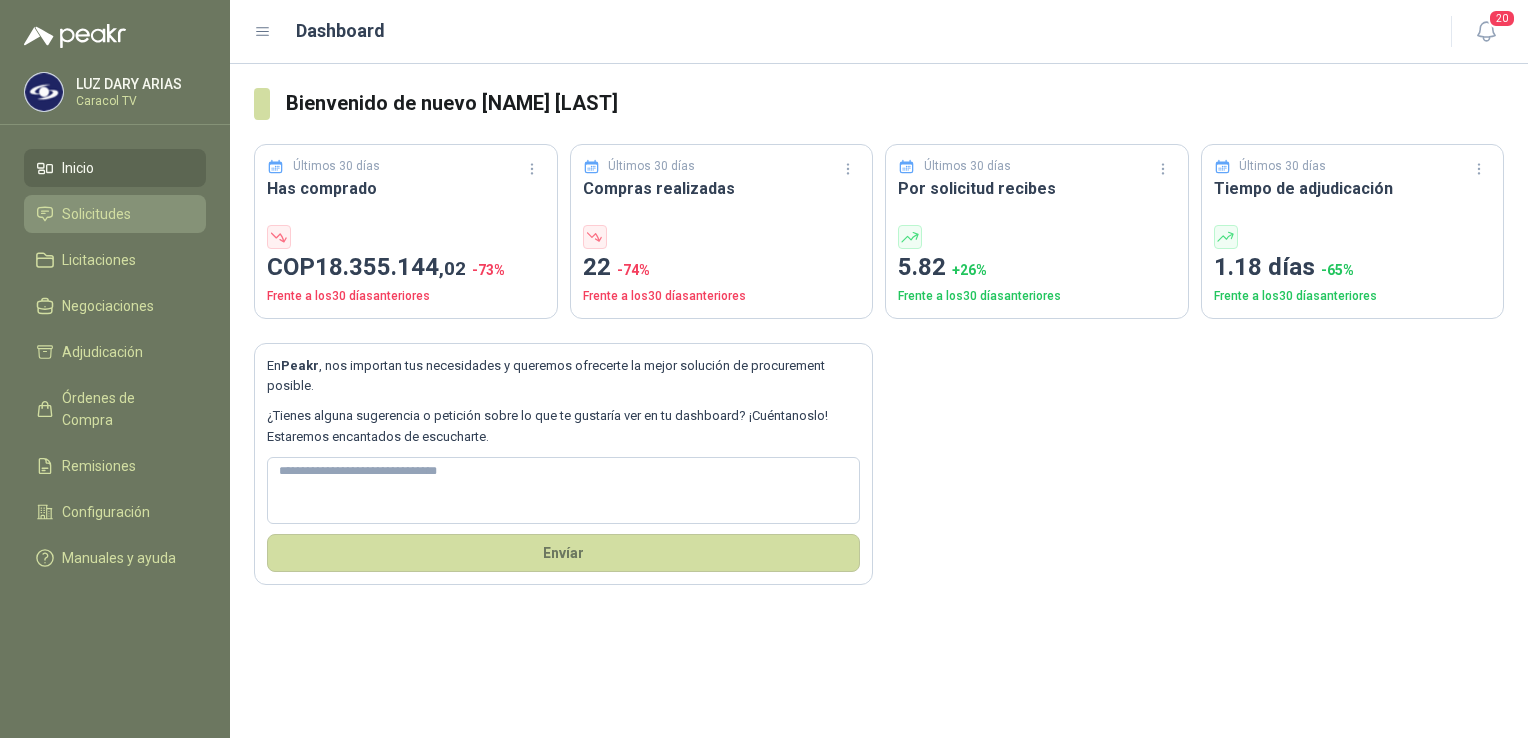 click on "Solicitudes" at bounding box center (115, 214) 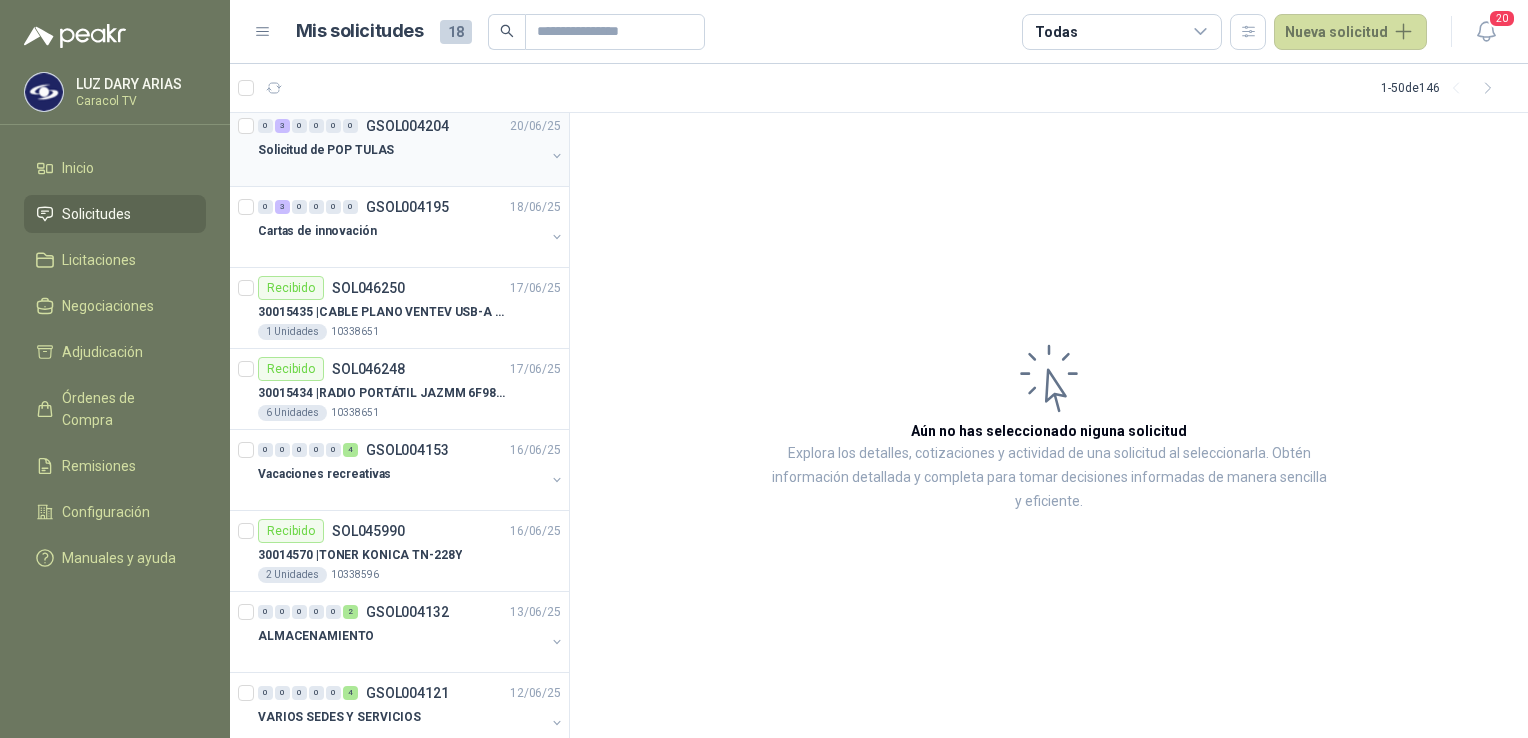 scroll, scrollTop: 2700, scrollLeft: 0, axis: vertical 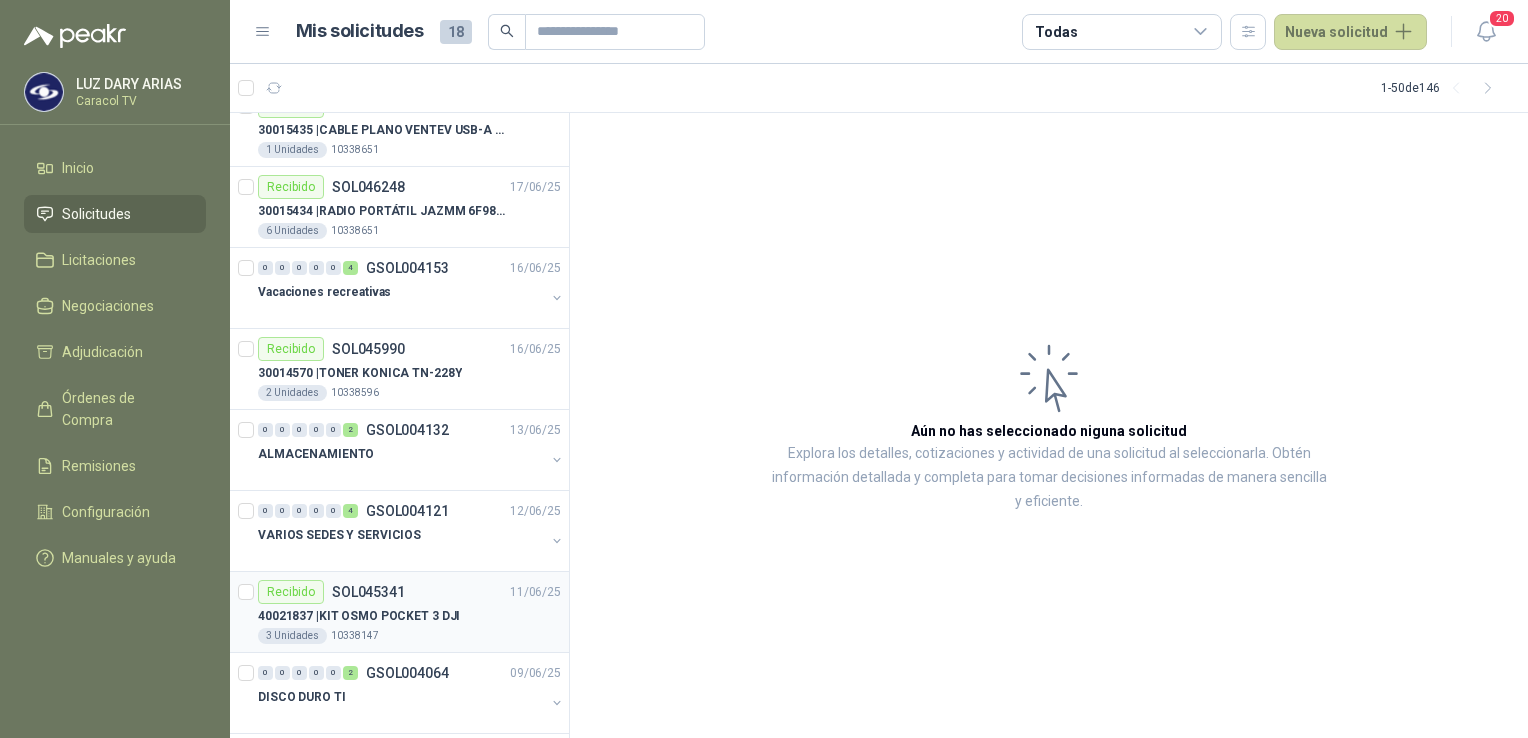 click on "40021837 |  KIT OSMO POCKET 3 DJI" at bounding box center (359, 616) 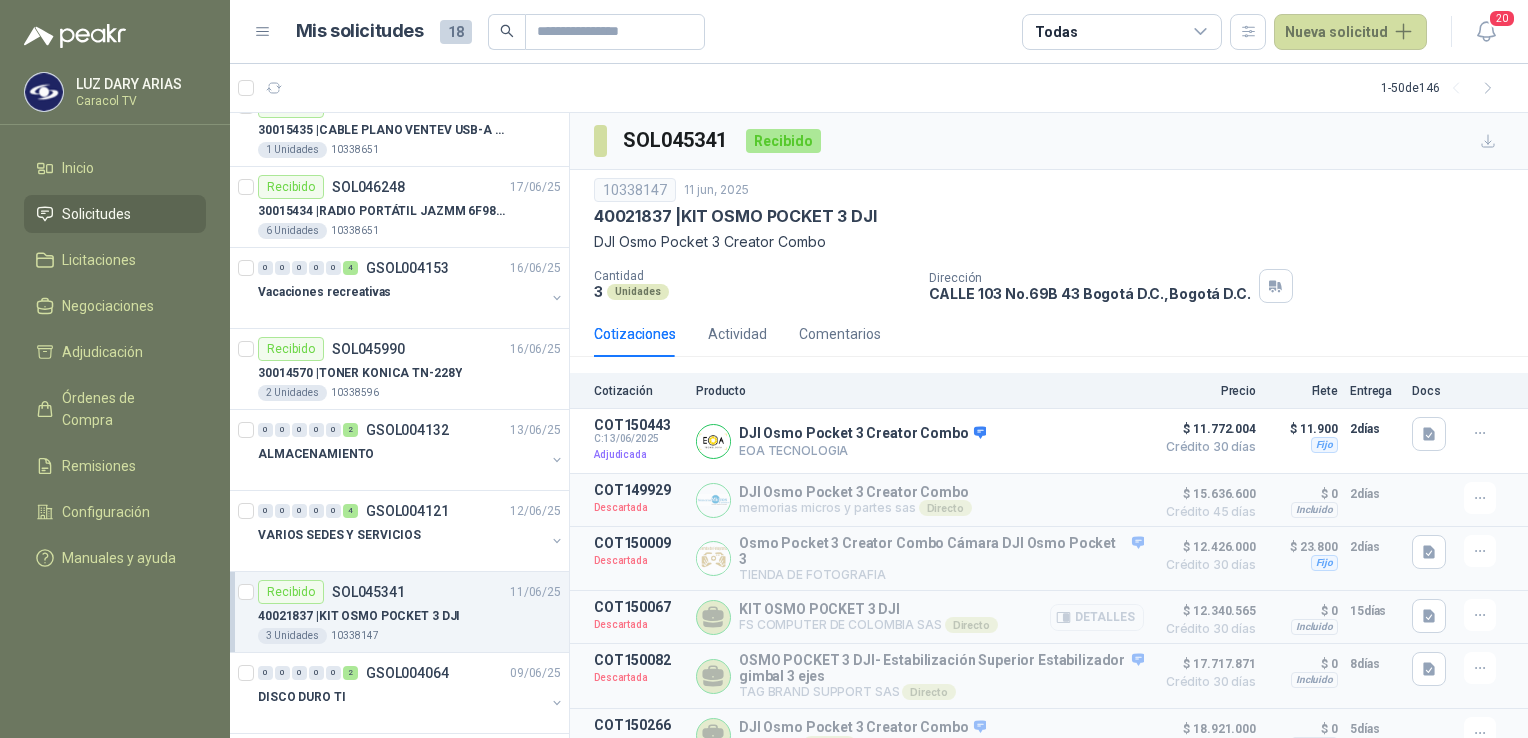 scroll, scrollTop: 70, scrollLeft: 0, axis: vertical 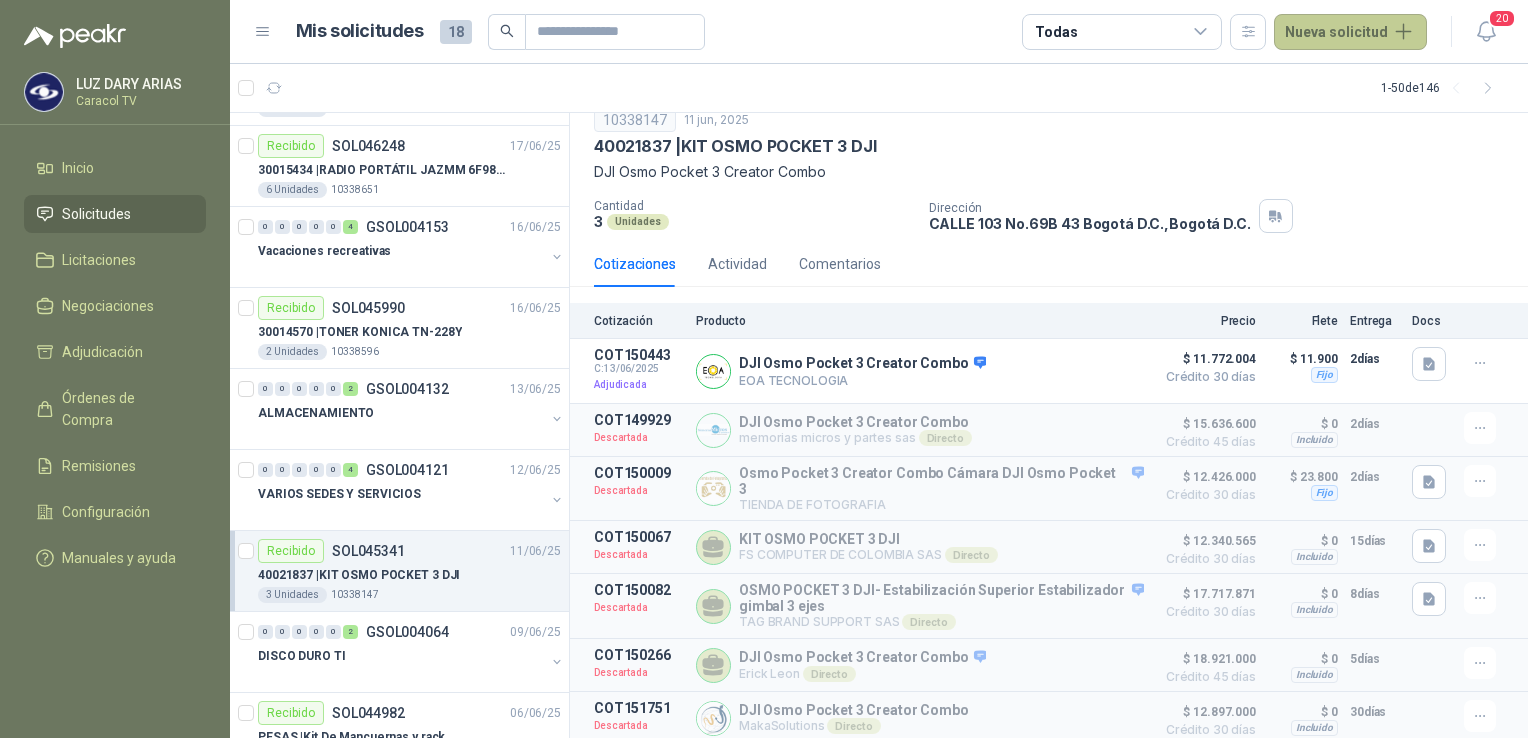 click on "Nueva solicitud" at bounding box center [1350, 32] 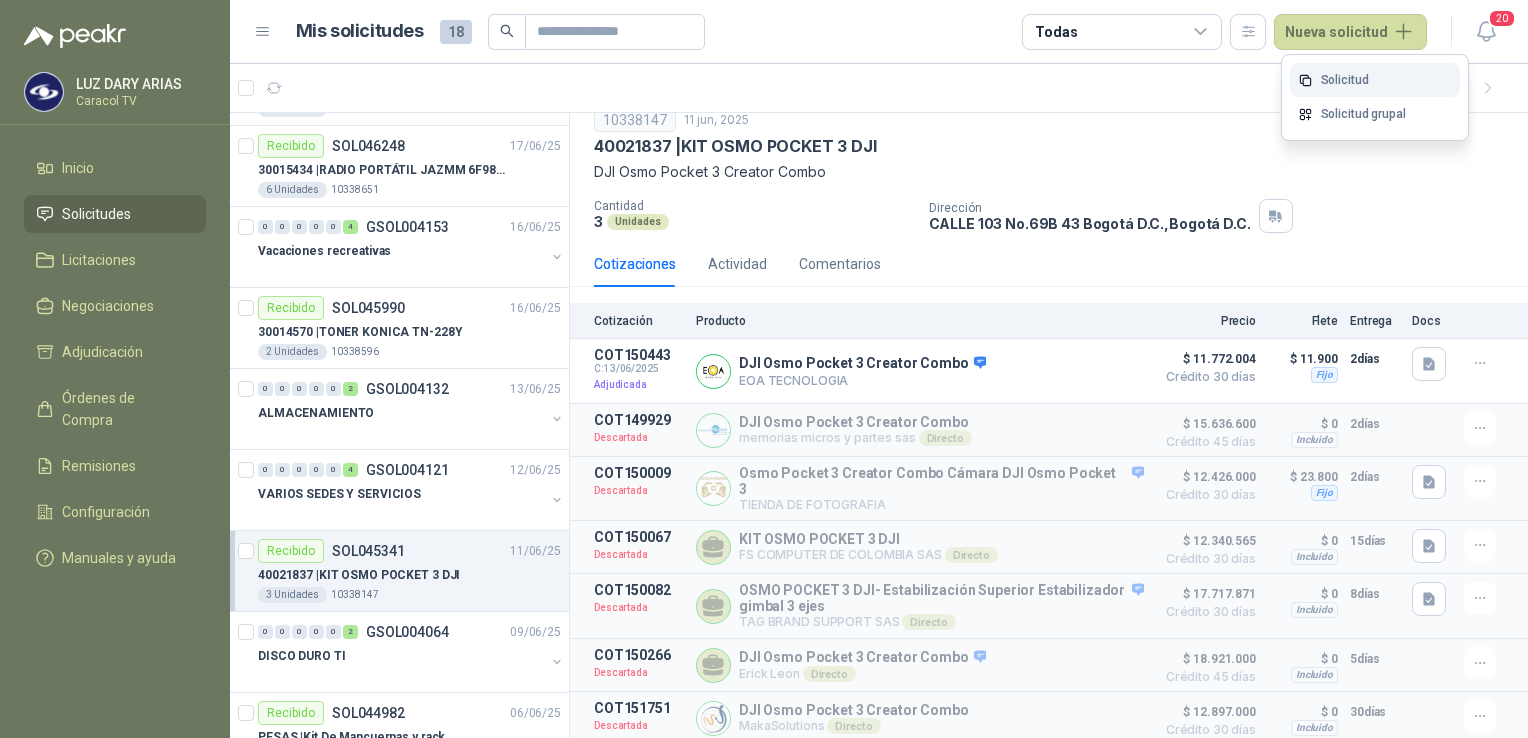 click on "Solicitud" at bounding box center [1375, 80] 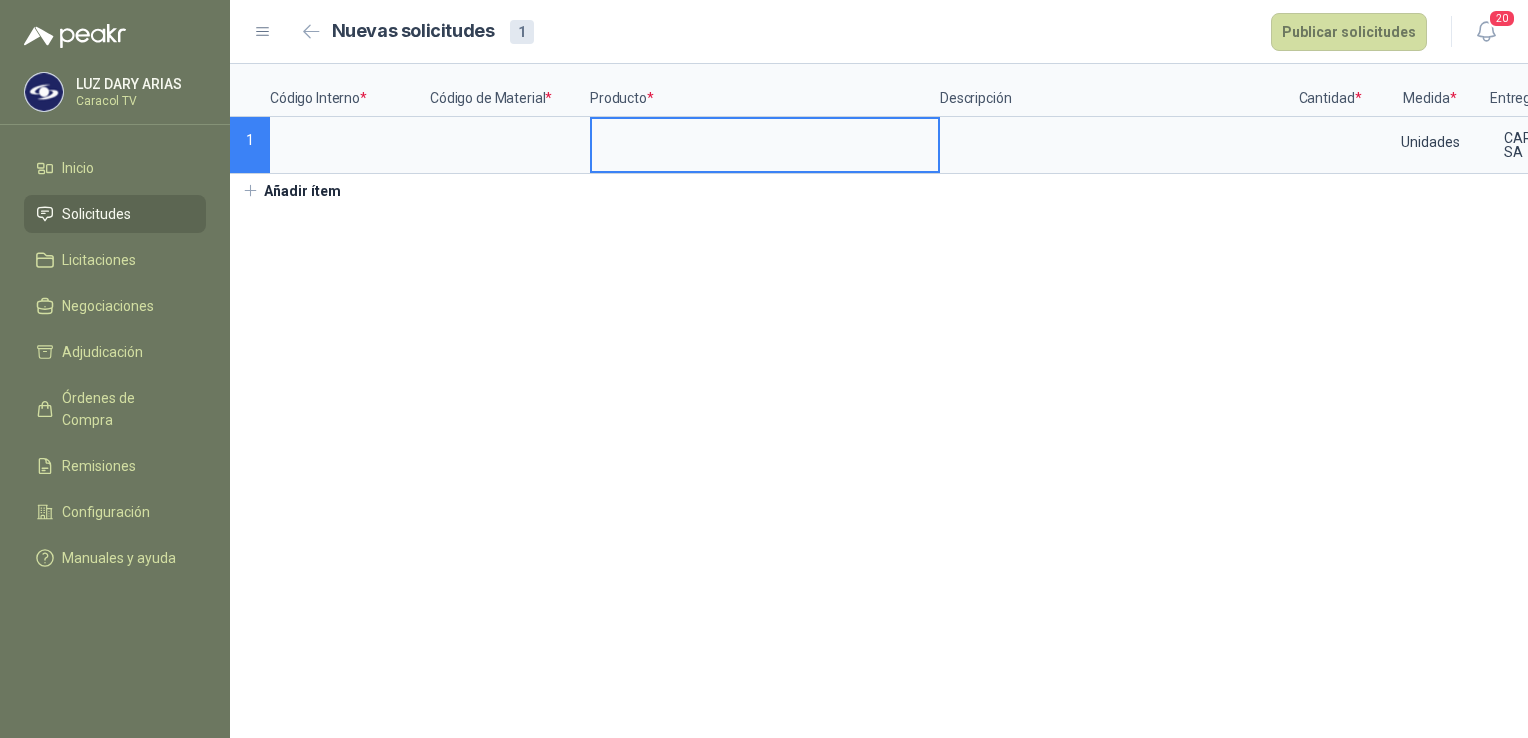 click at bounding box center (765, 138) 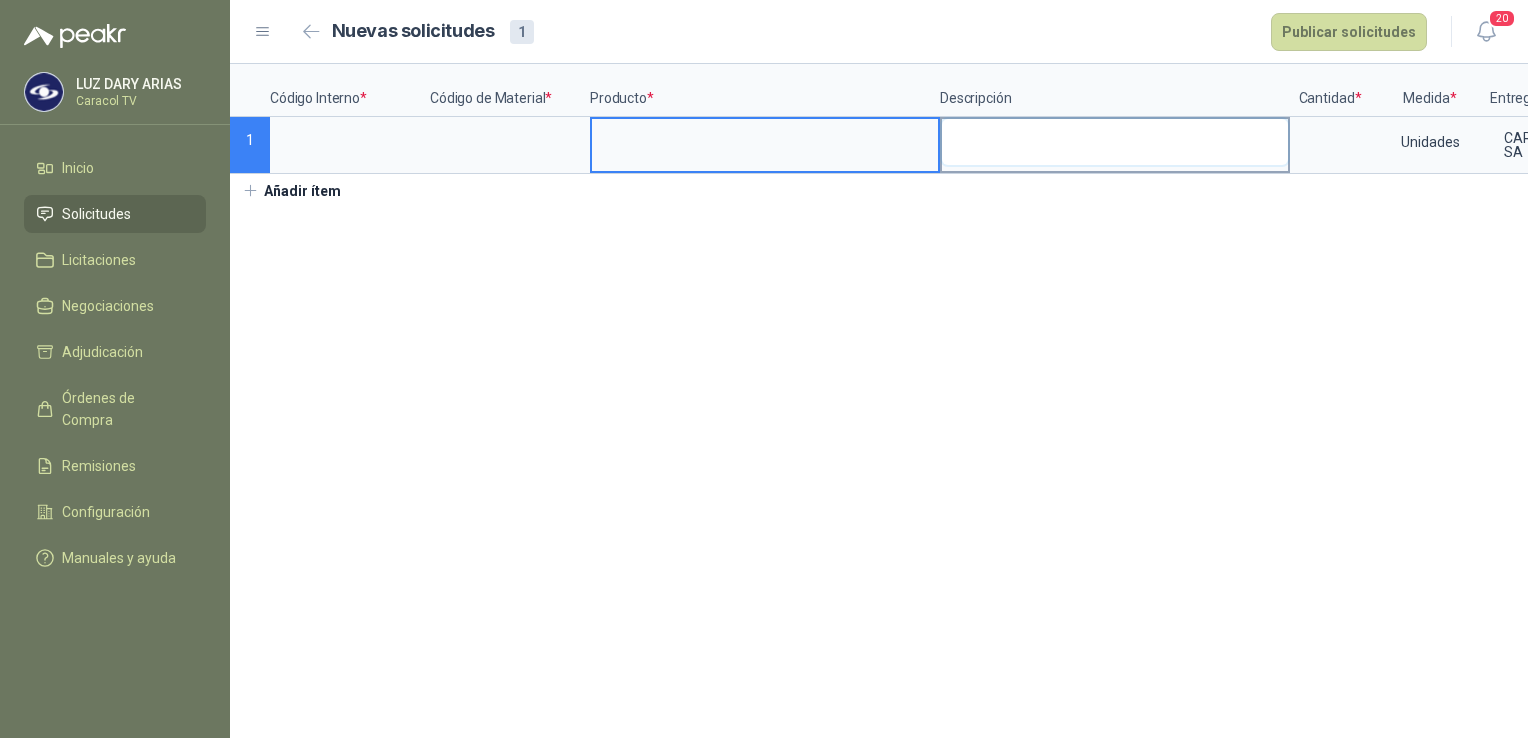 click at bounding box center [1115, 142] 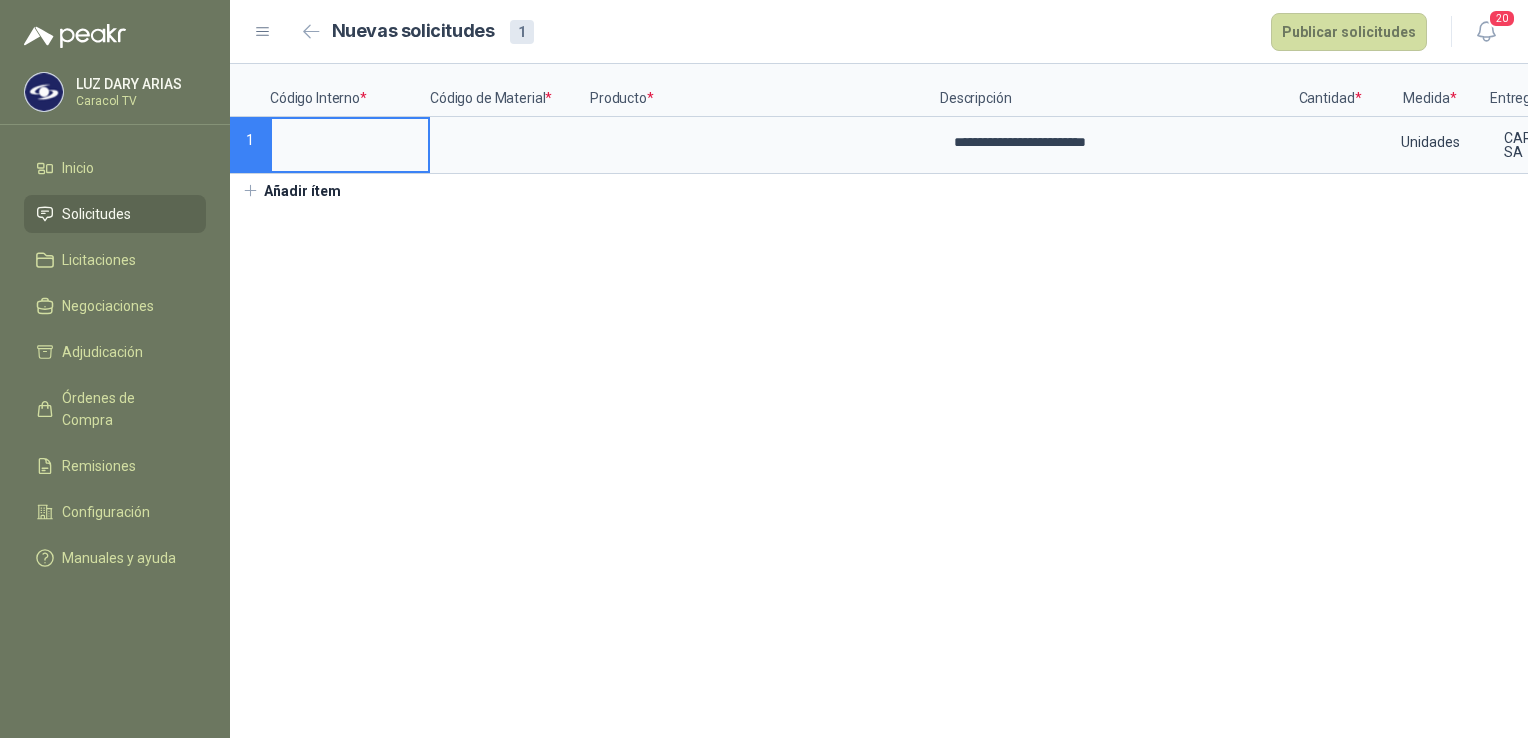 click at bounding box center (350, 138) 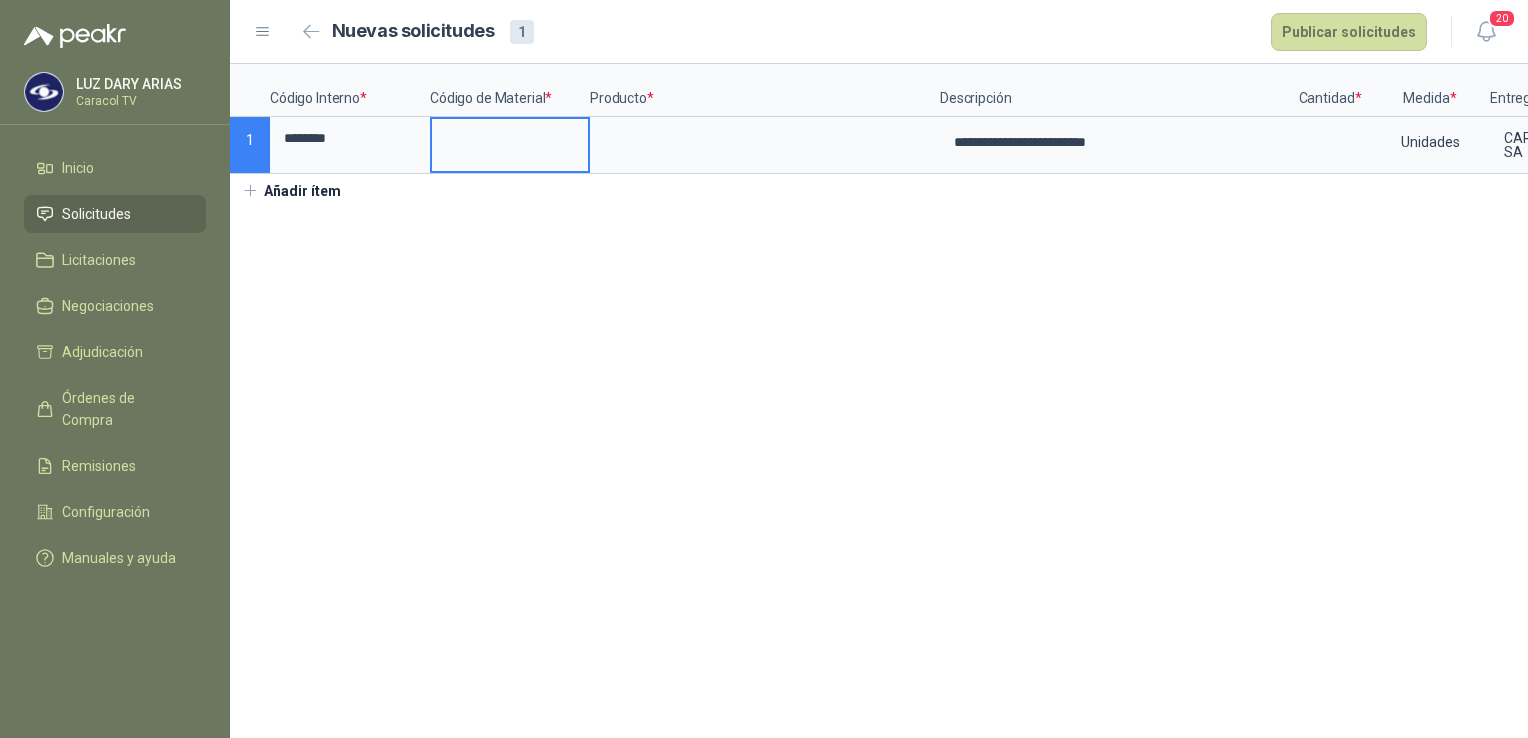 click at bounding box center [510, 138] 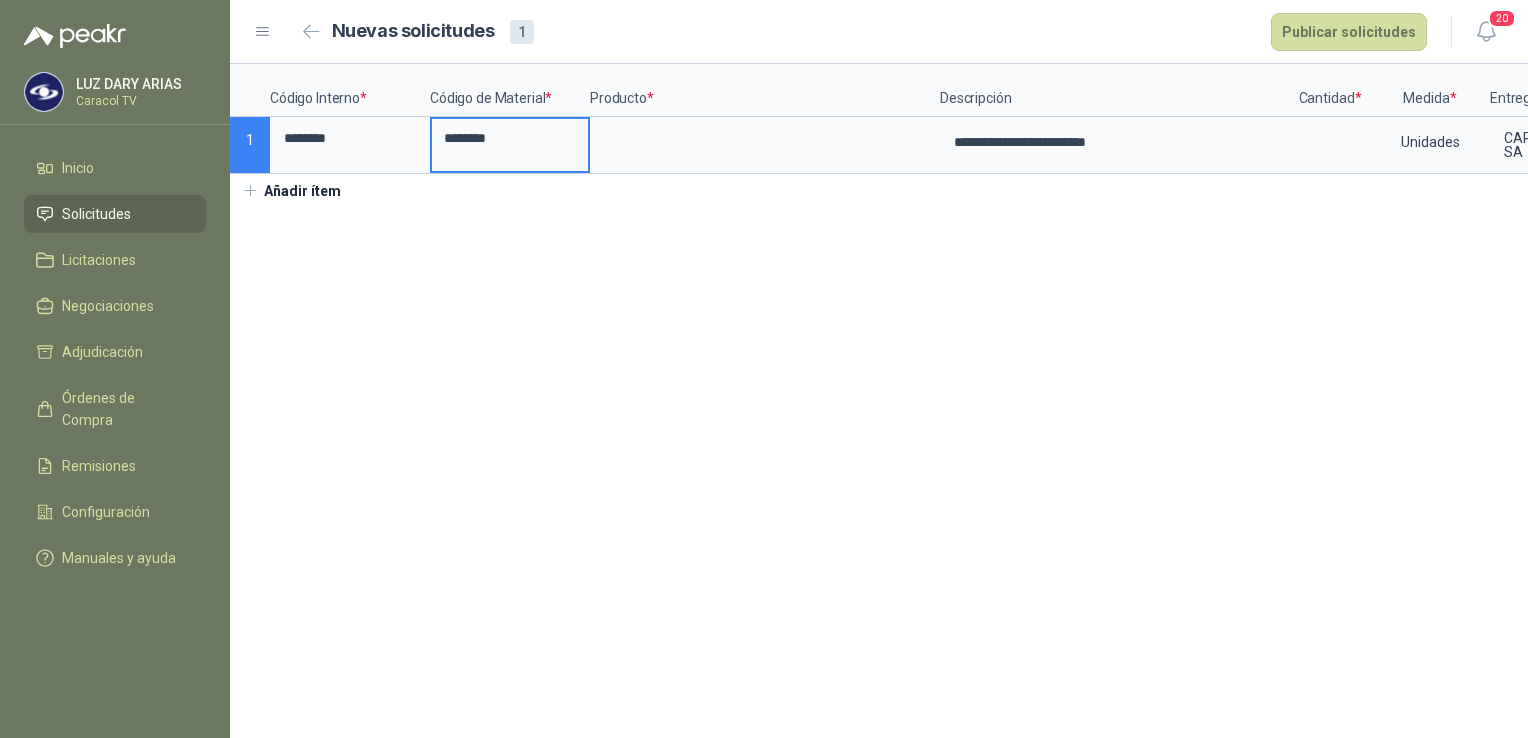 click on "Producto *" at bounding box center (765, 90) 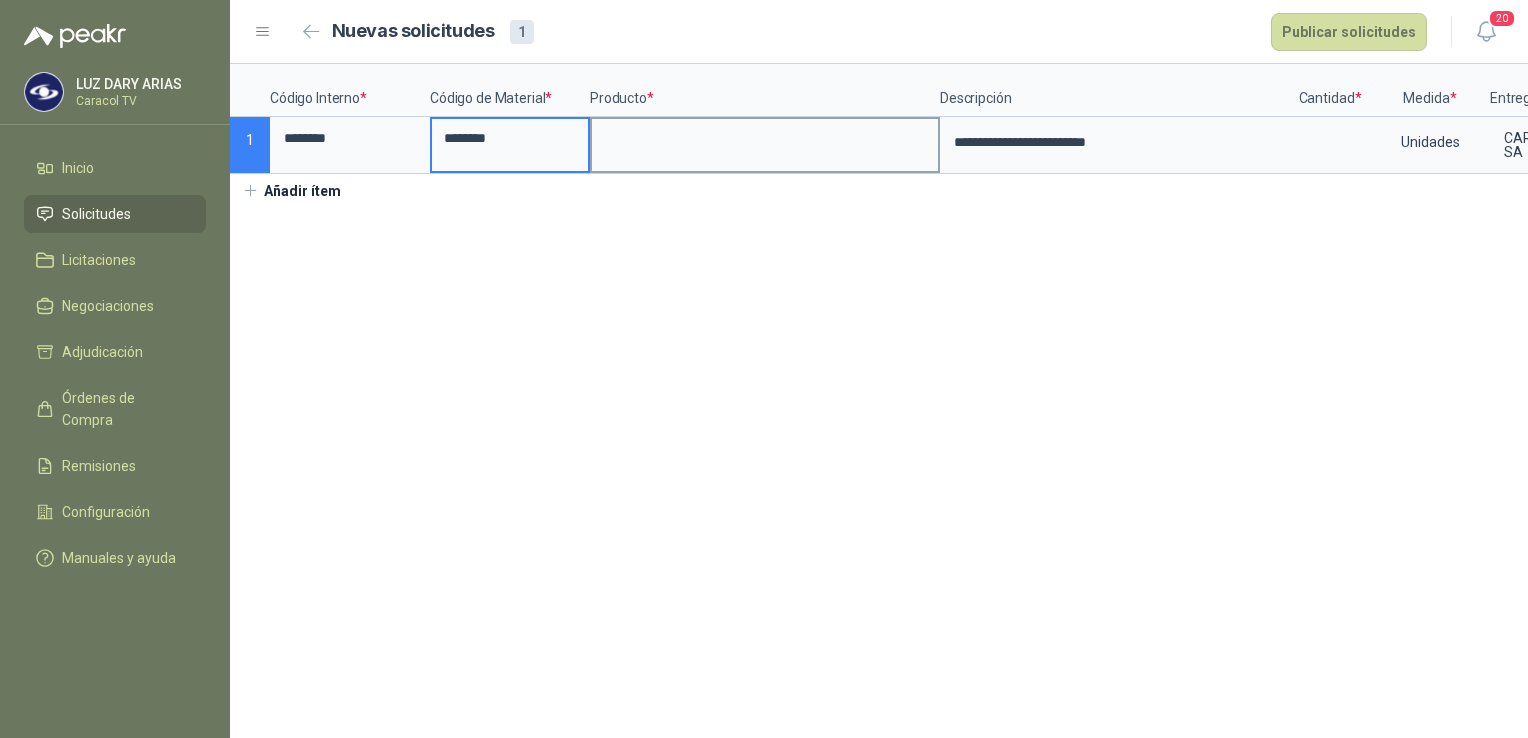 click at bounding box center (765, 138) 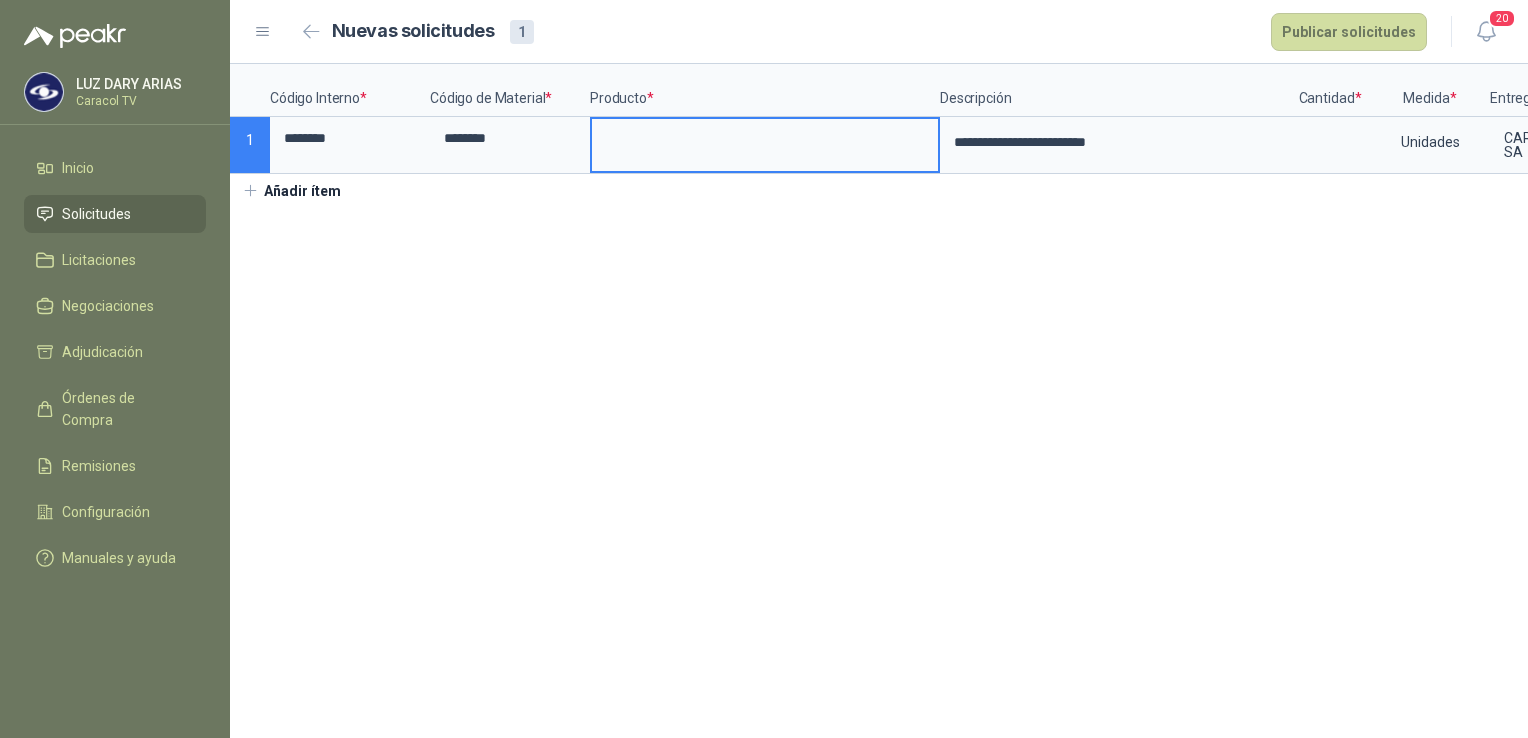 type 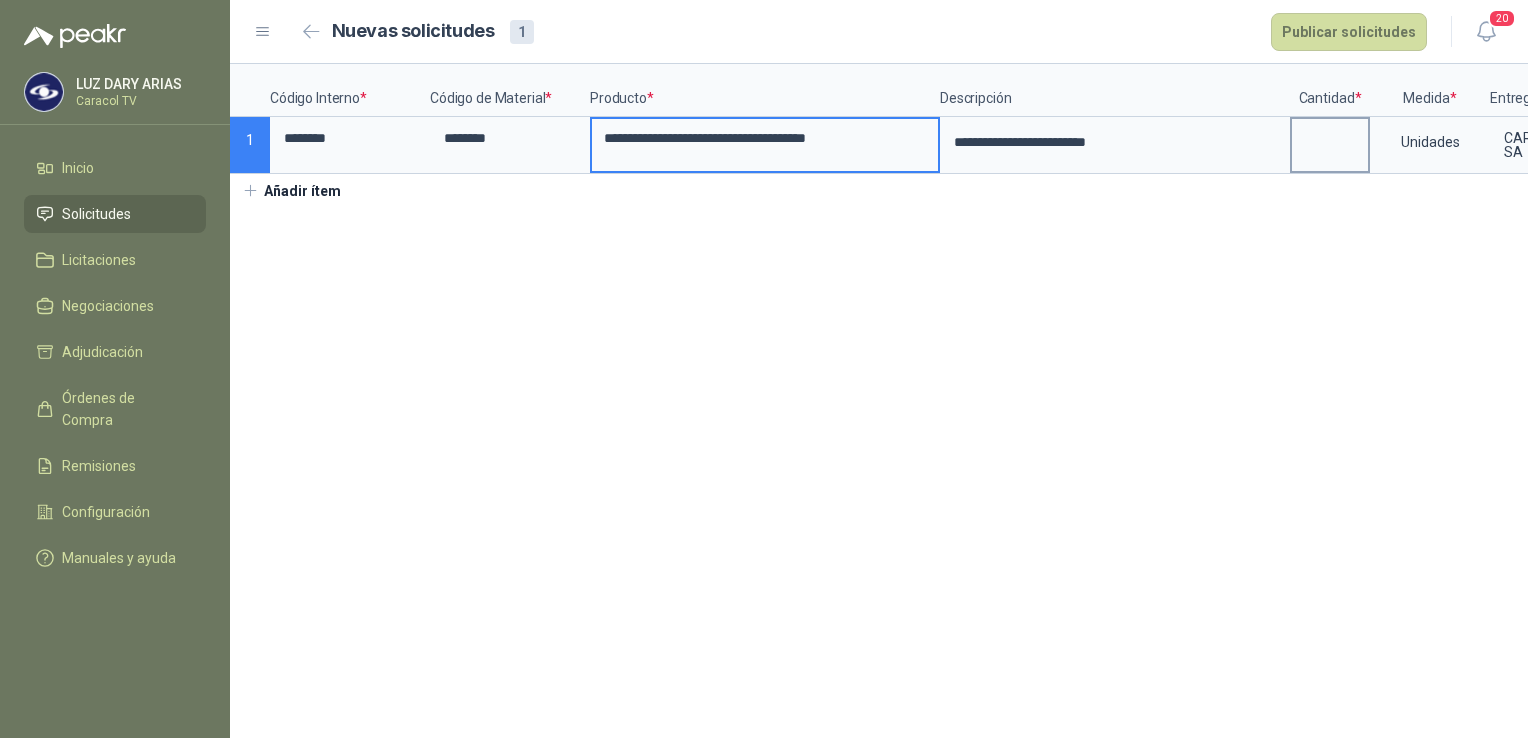 click at bounding box center [1330, 145] 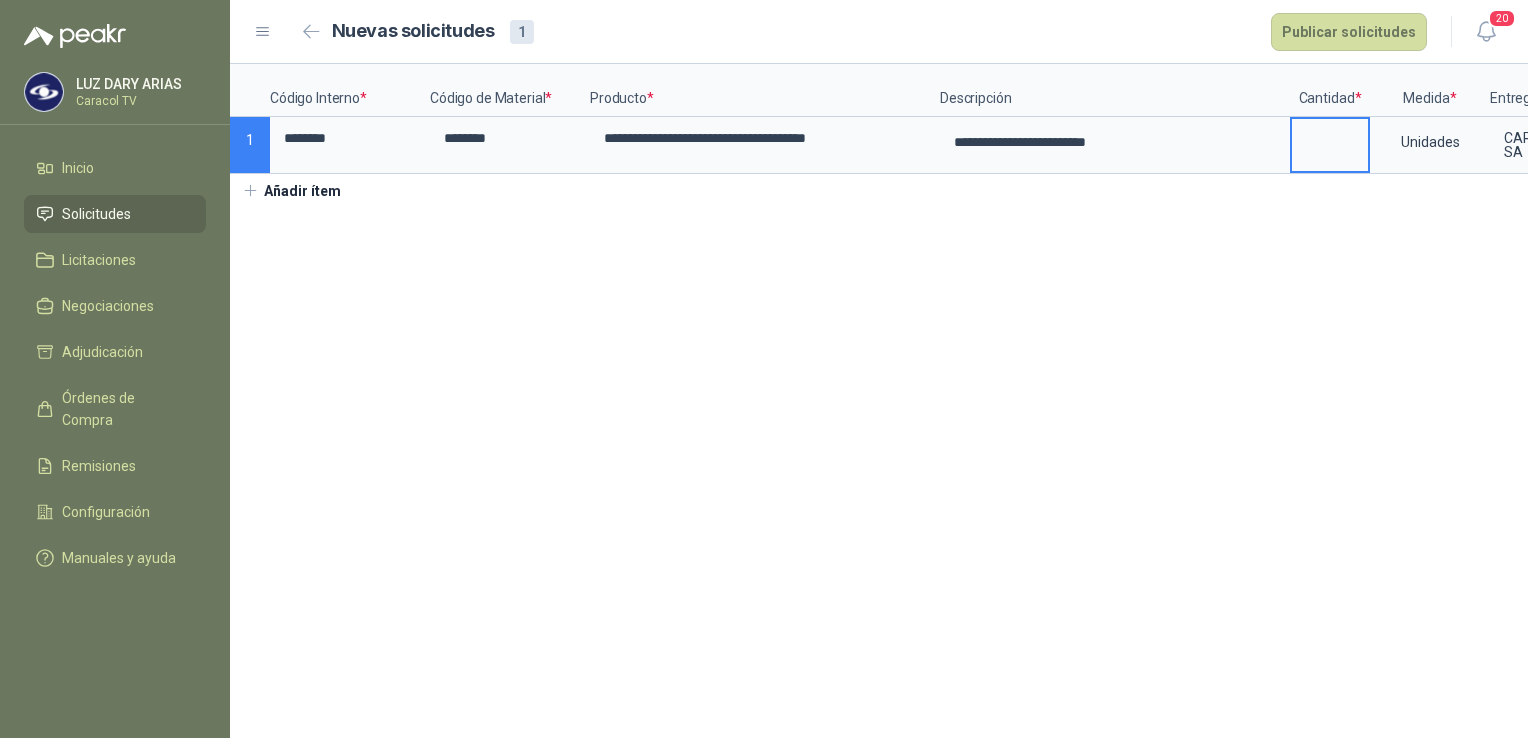 click at bounding box center (1330, 138) 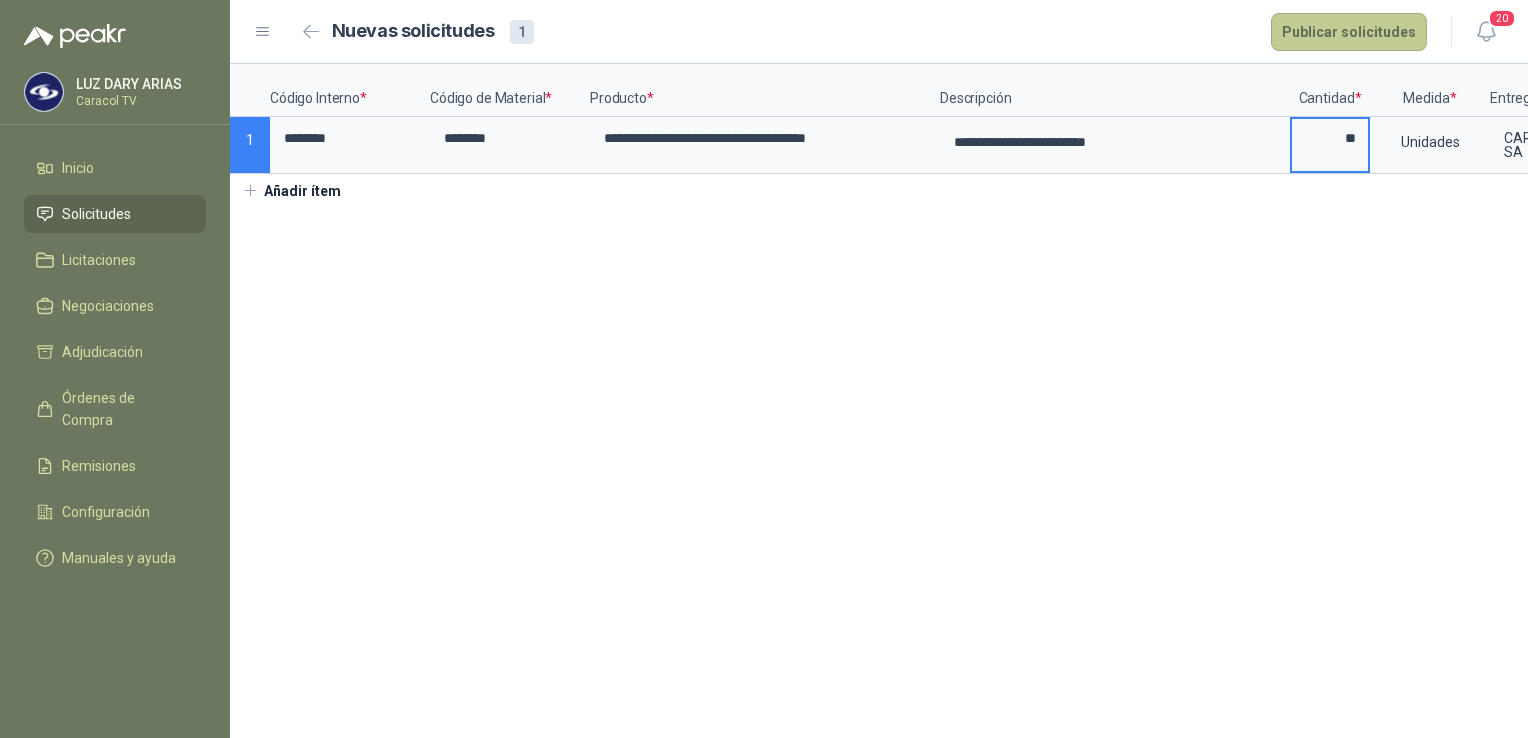 type on "**" 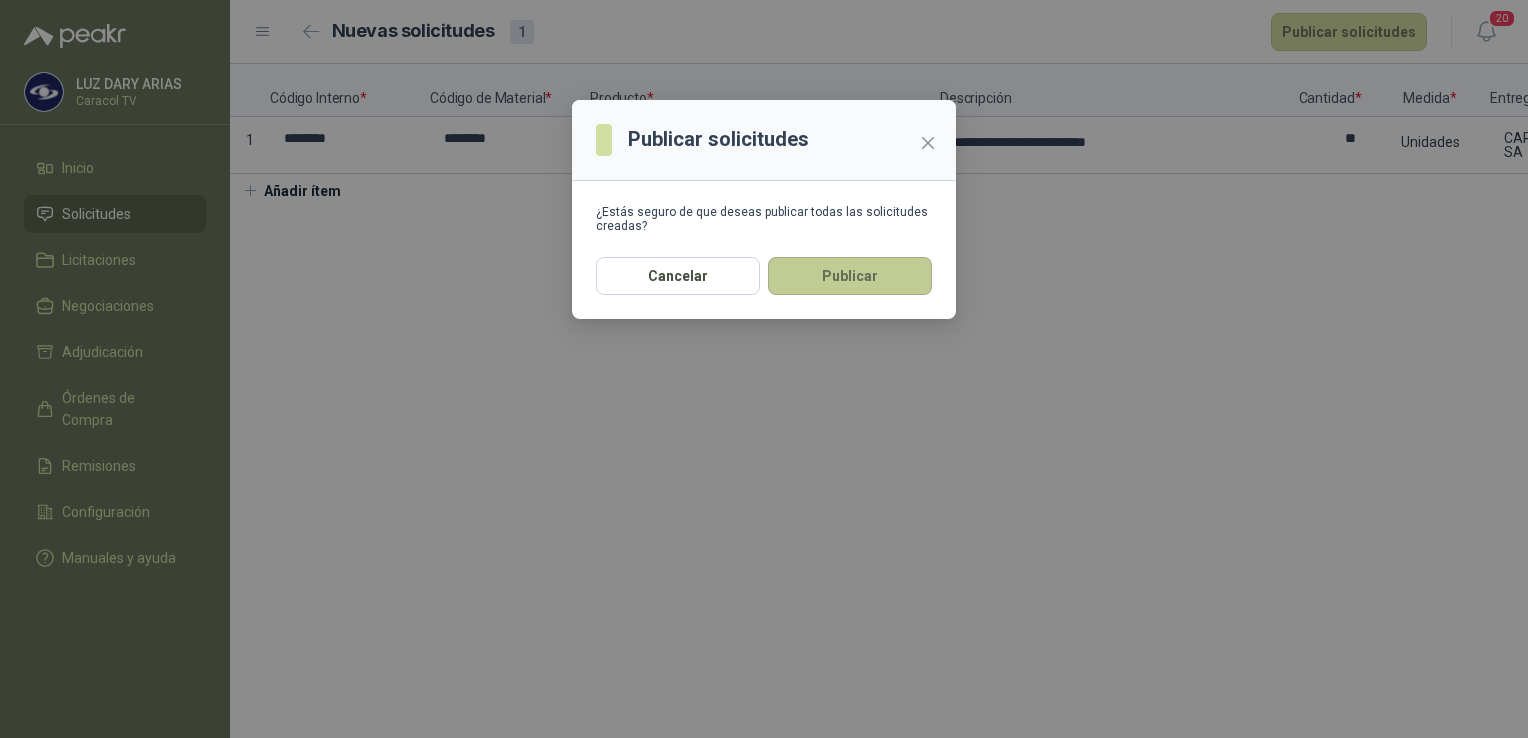 click on "Publicar" at bounding box center [850, 276] 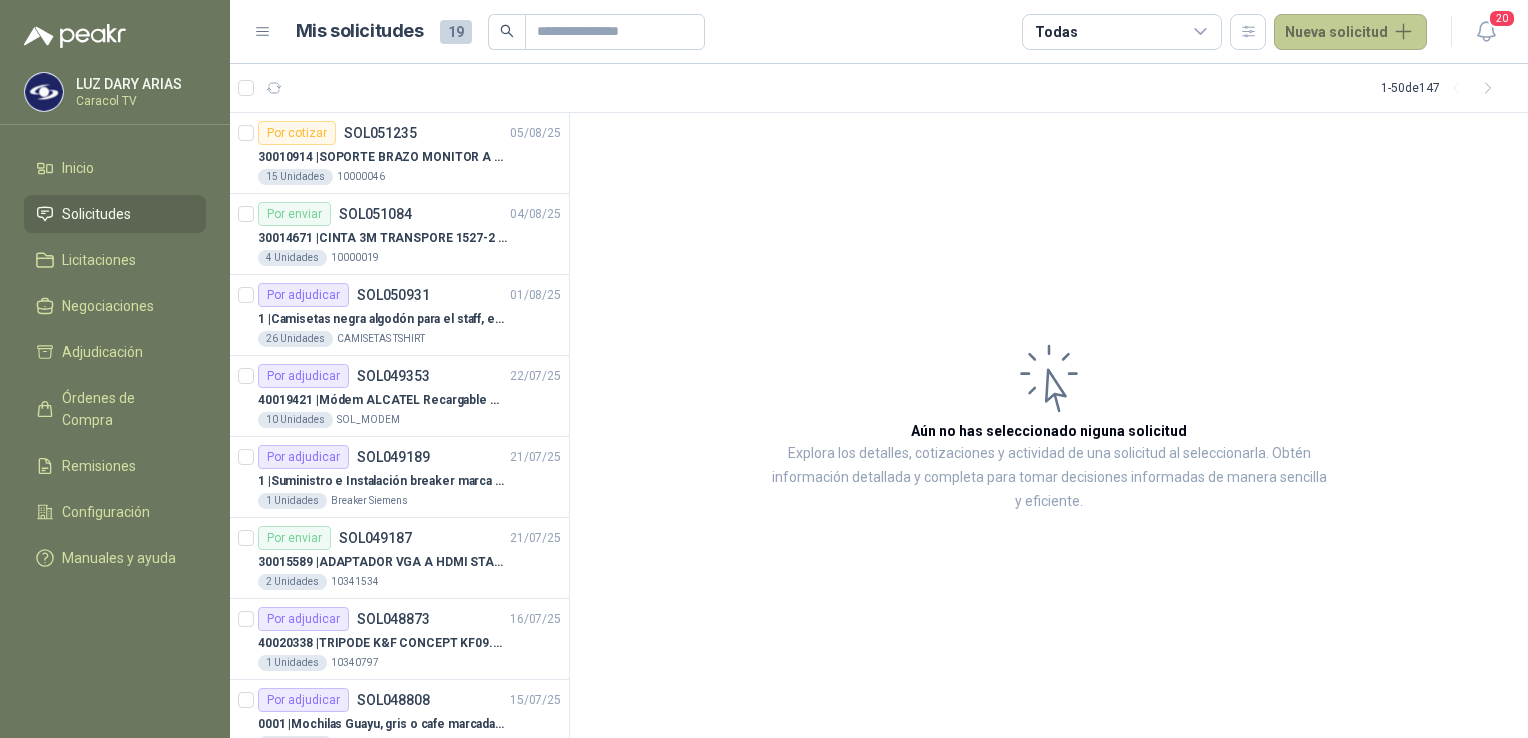 click on "Nueva solicitud" at bounding box center [1350, 32] 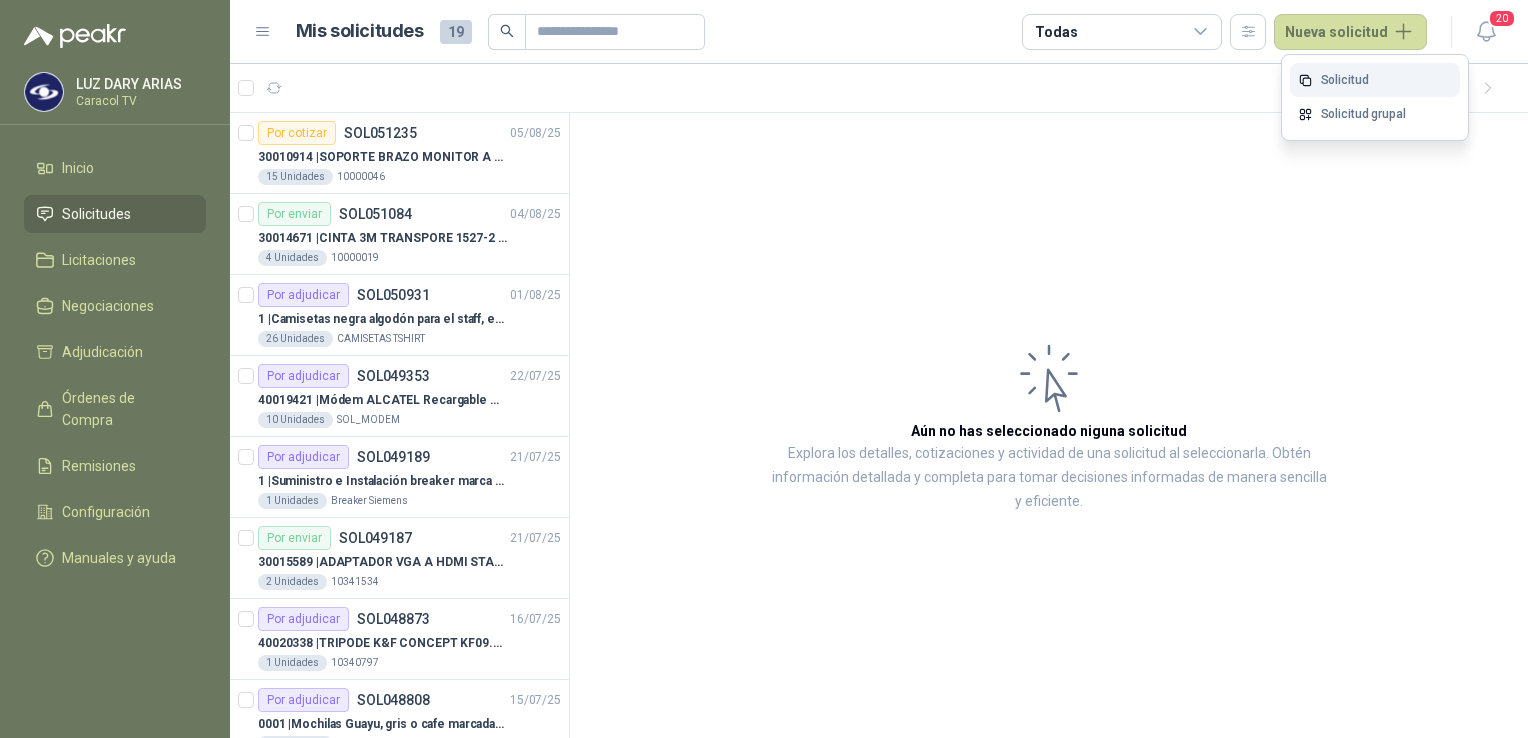 click on "Solicitud" at bounding box center (1375, 80) 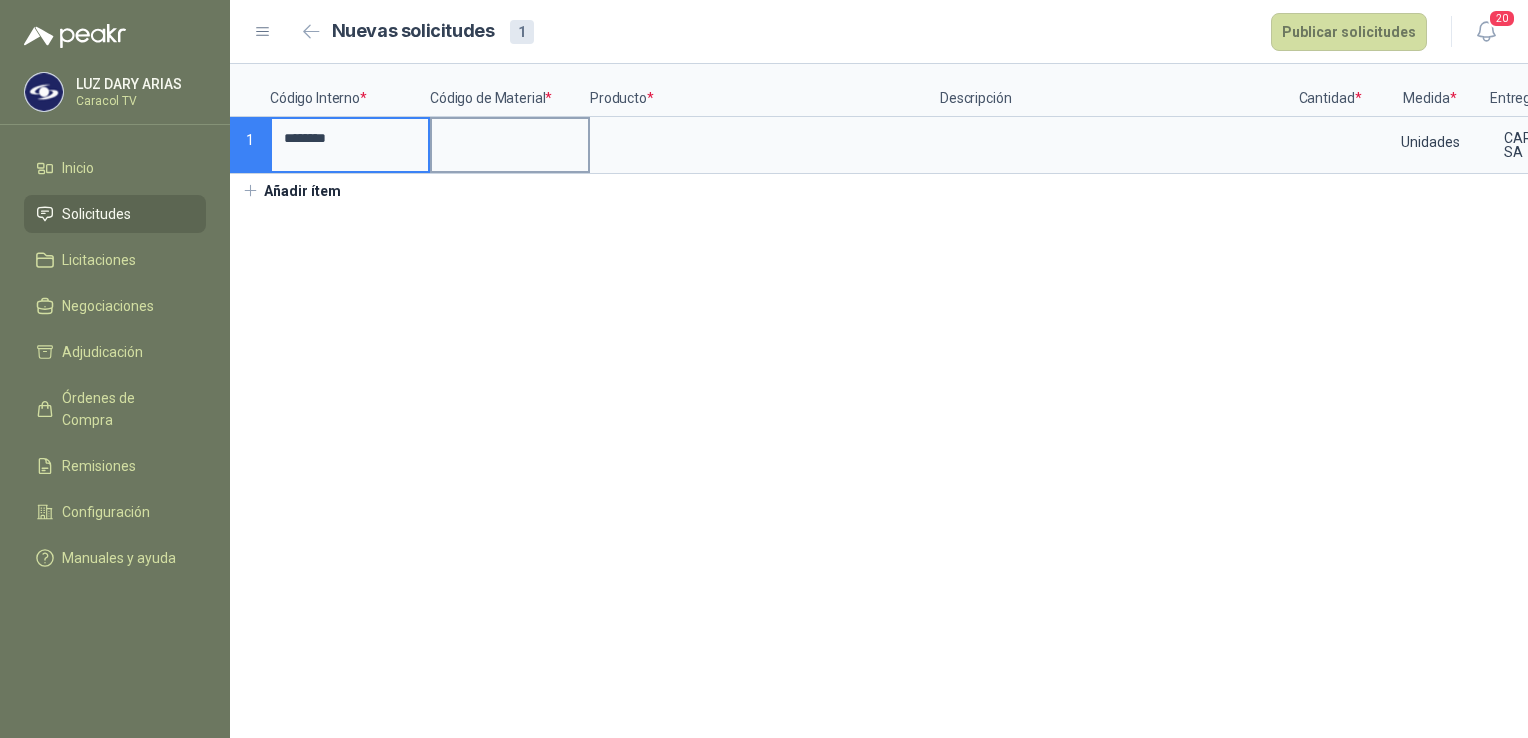 click at bounding box center (510, 145) 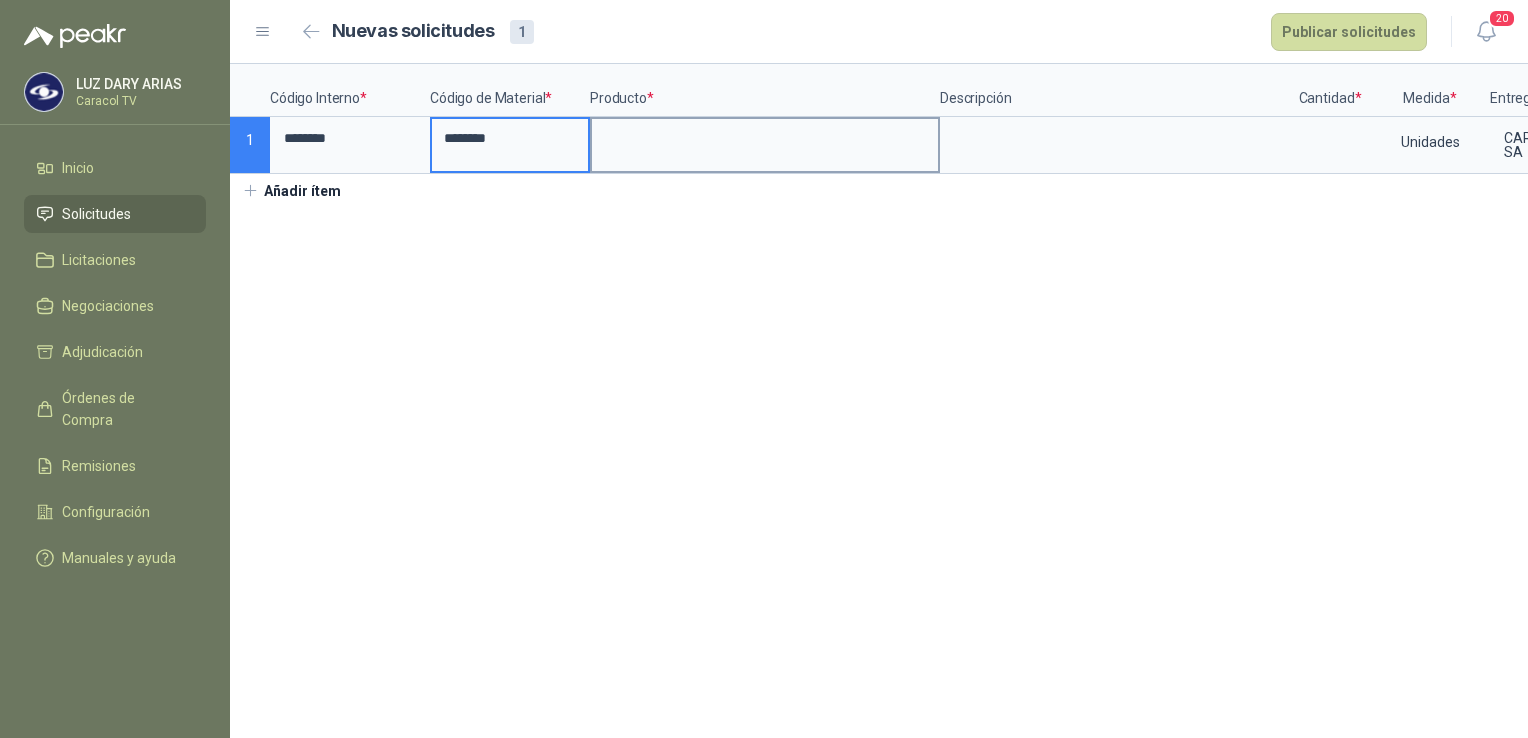 click at bounding box center (765, 138) 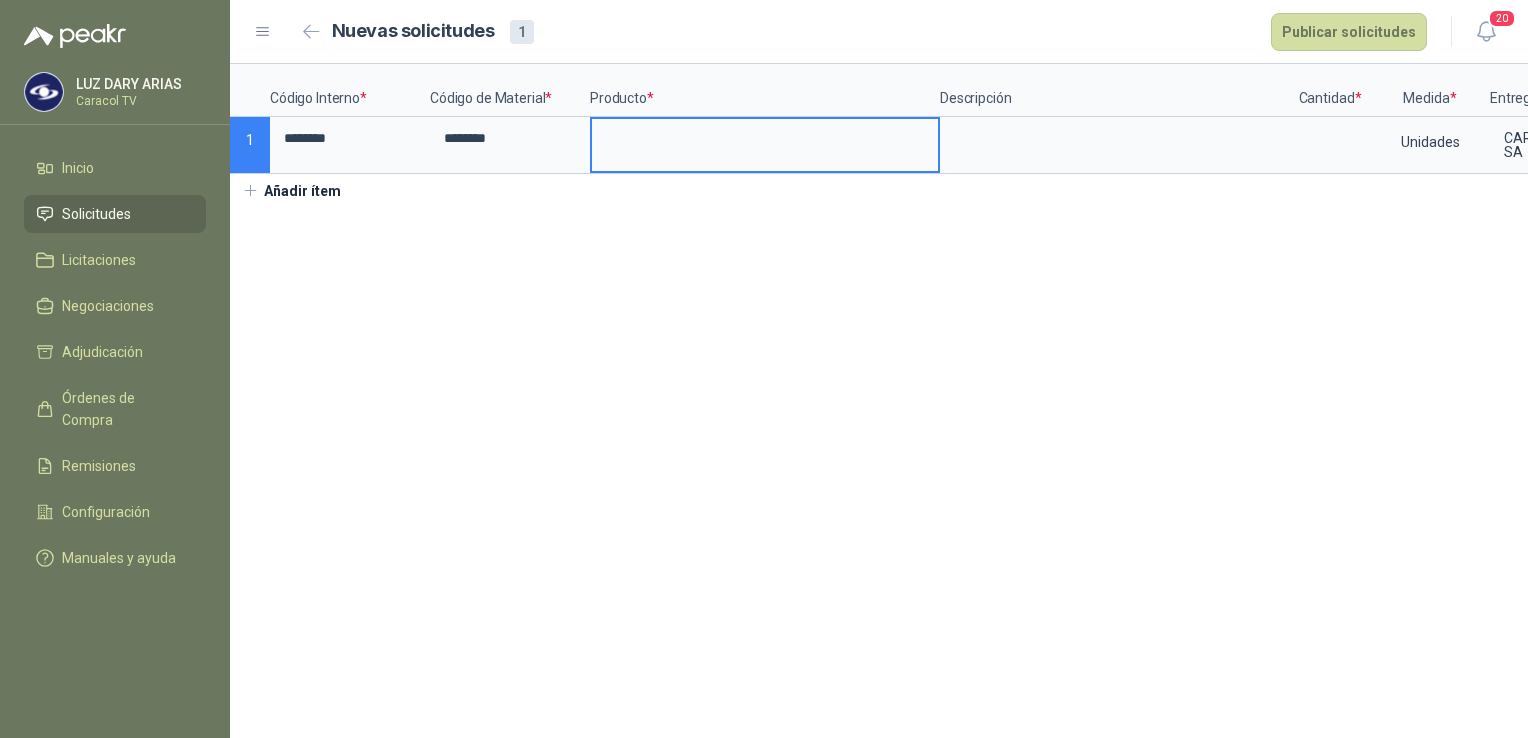 type 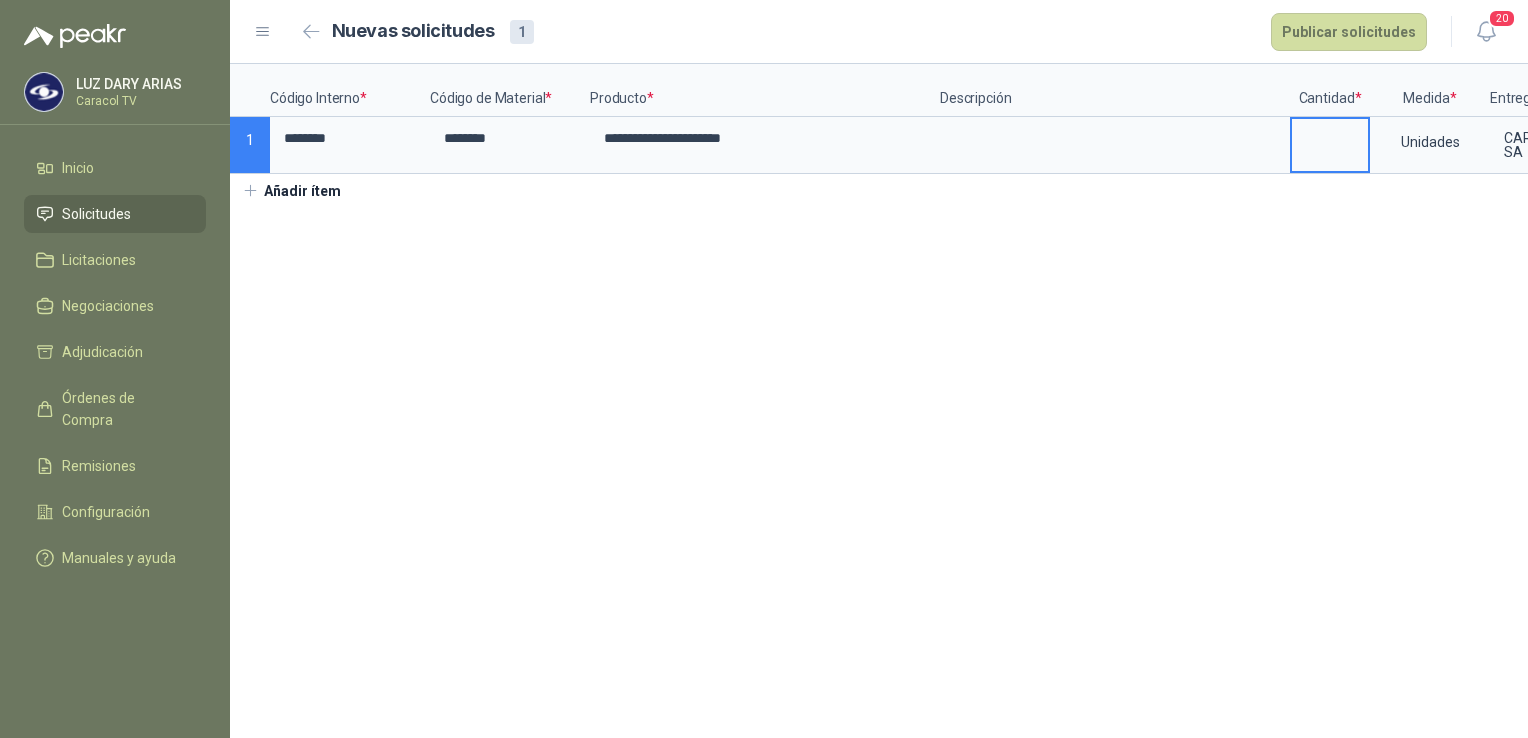 click at bounding box center [1330, 138] 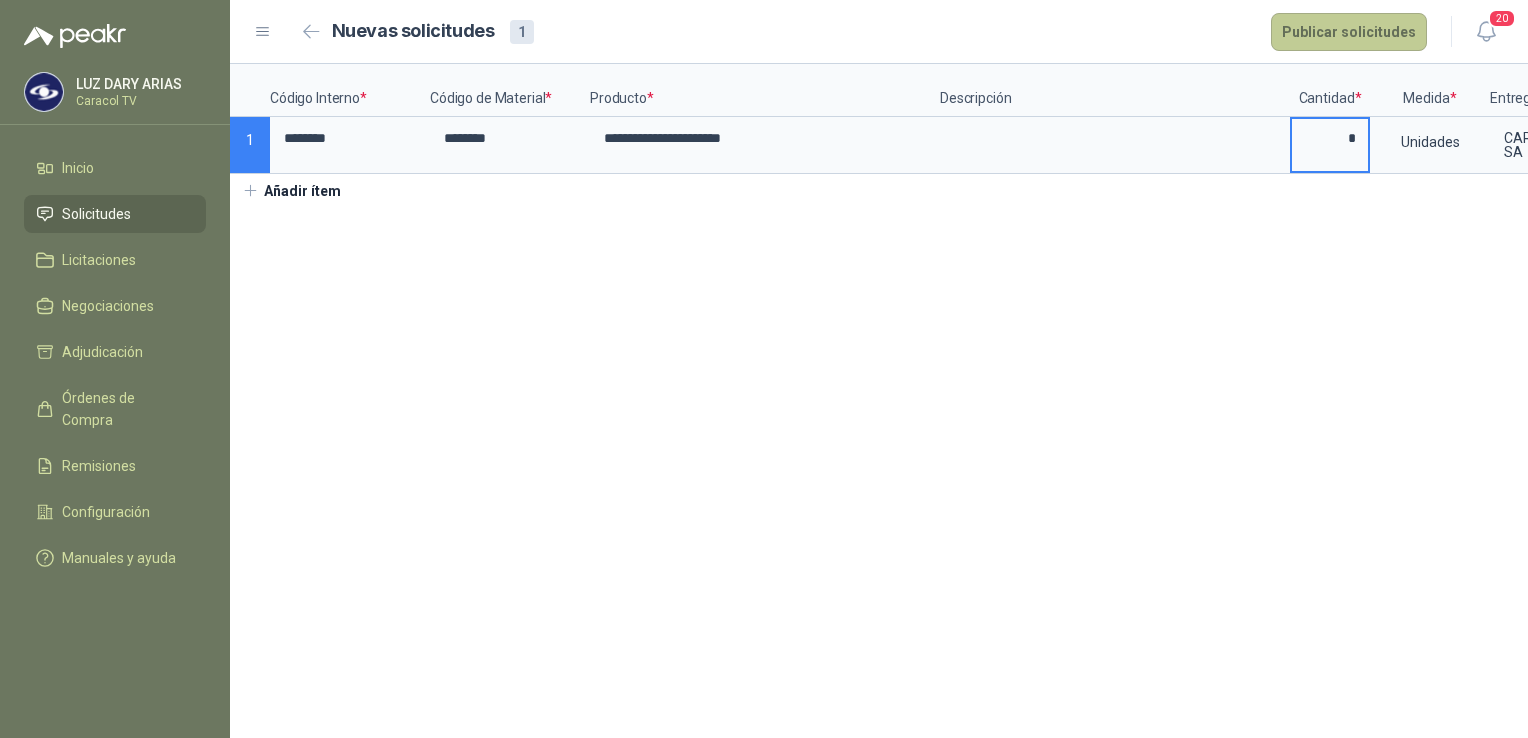 type on "*" 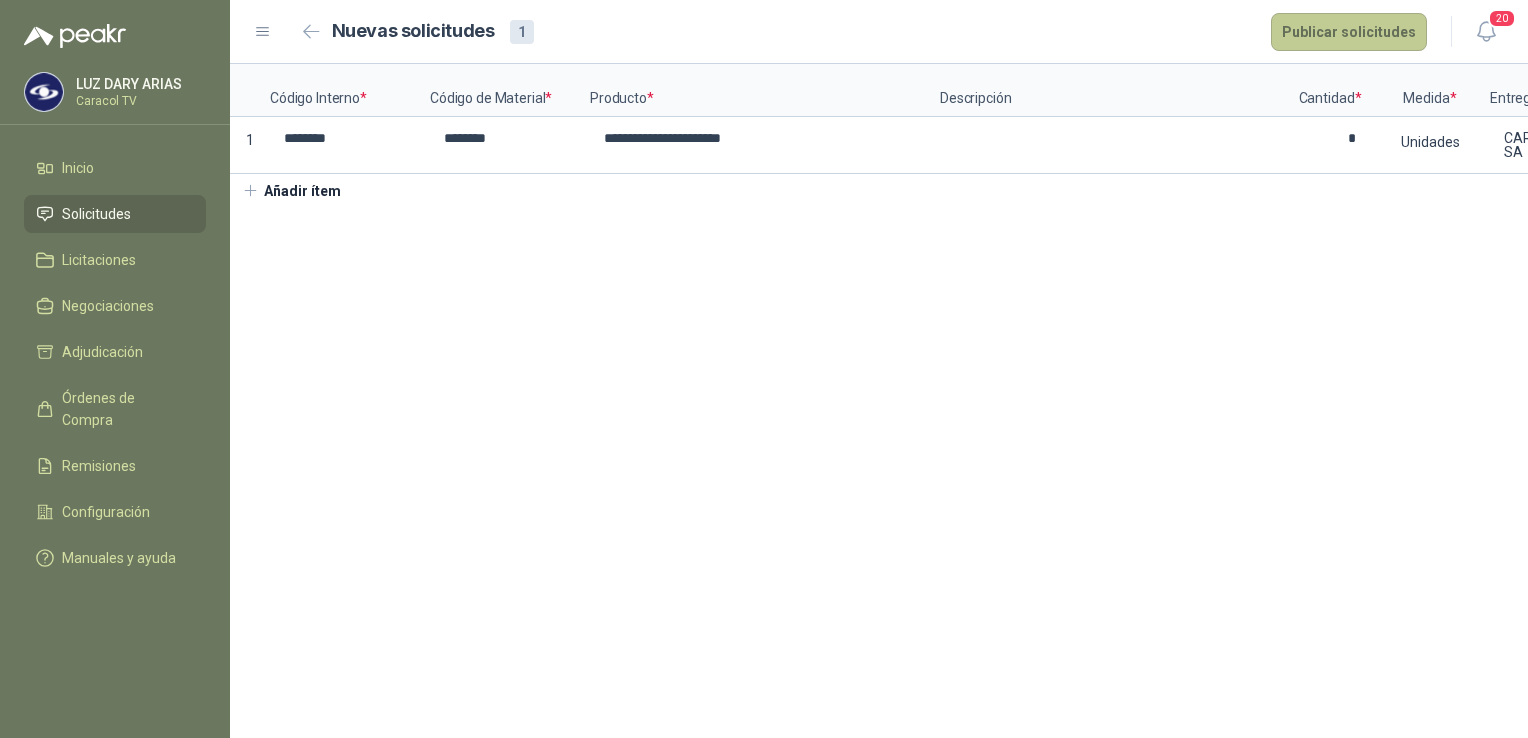 click on "Publicar solicitudes" at bounding box center [1349, 32] 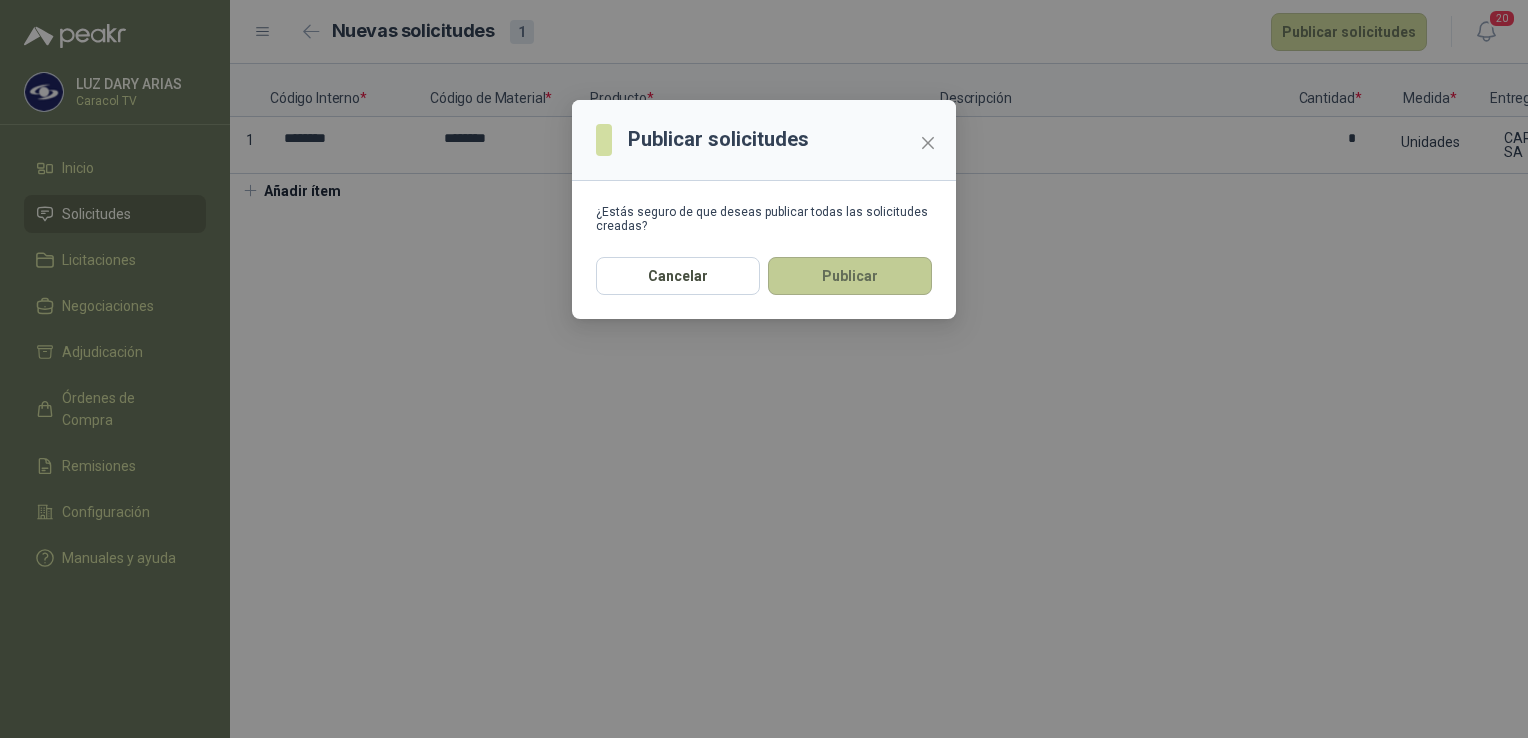 click on "Publicar" at bounding box center (850, 276) 